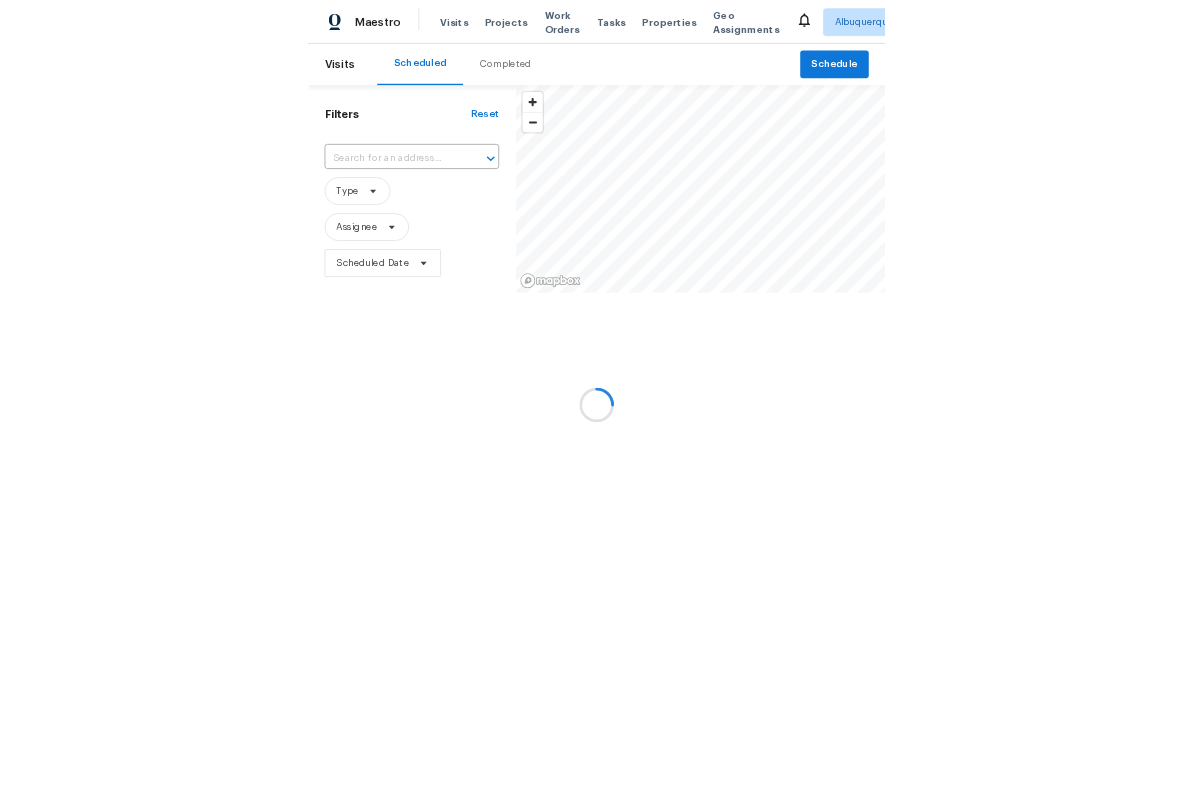 scroll, scrollTop: 0, scrollLeft: 0, axis: both 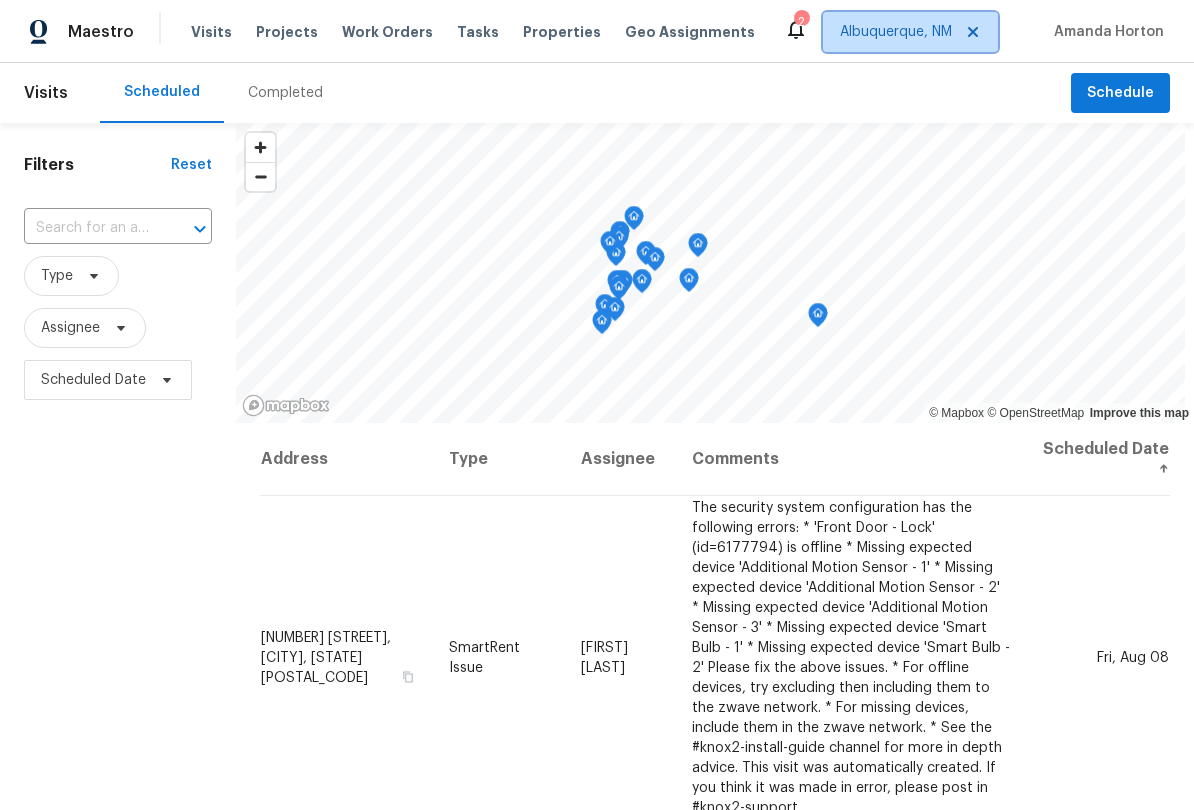 click 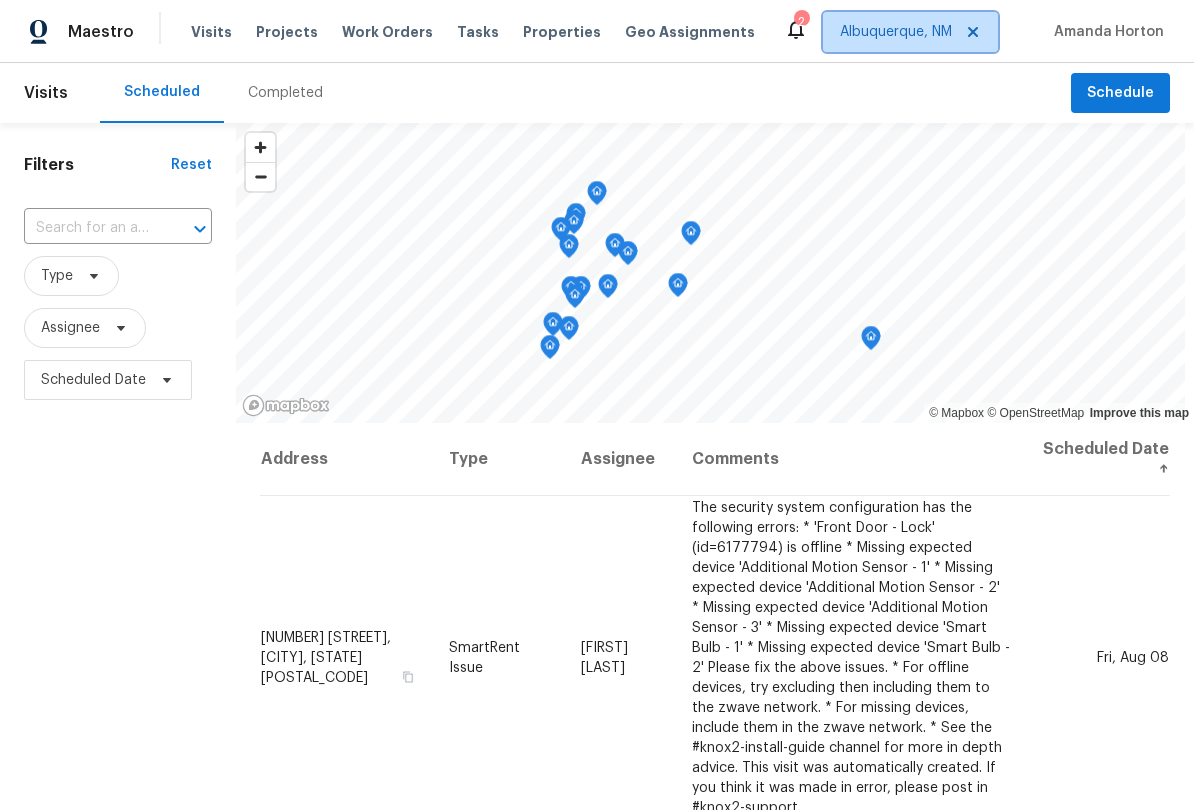 click on "Albuquerque, NM" at bounding box center [896, 32] 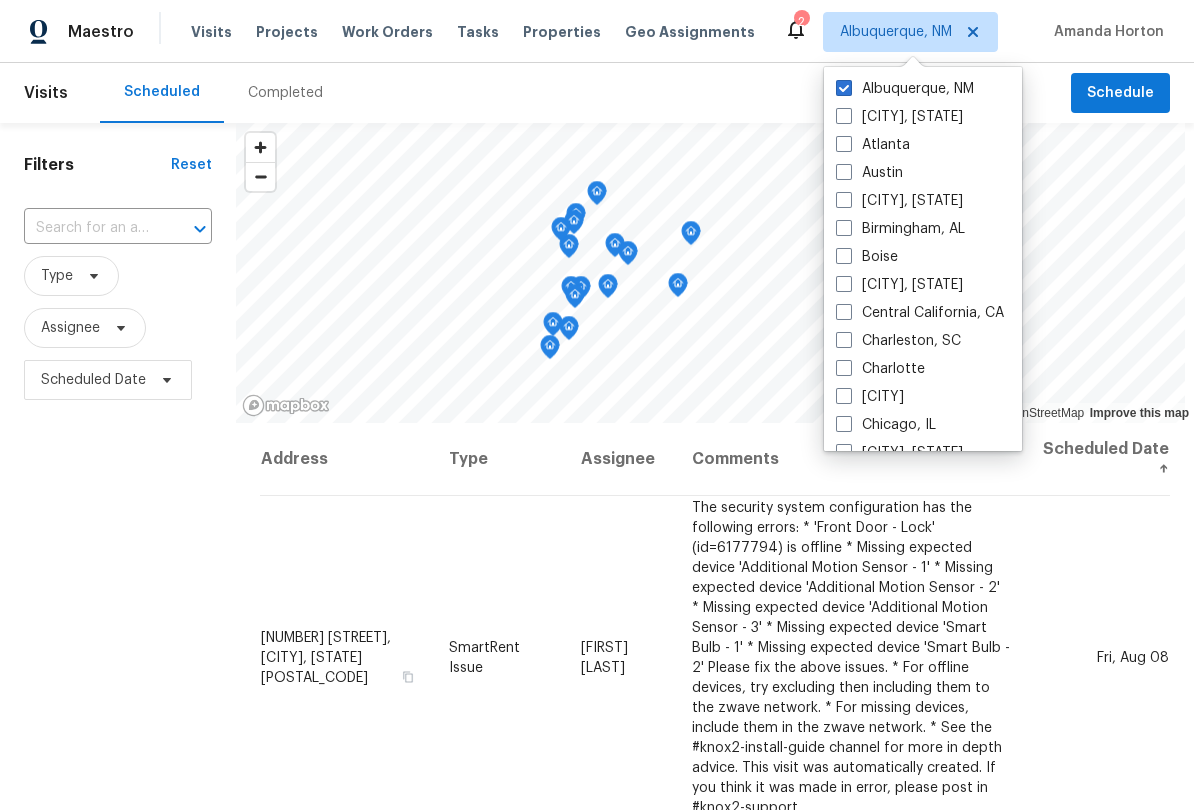 click at bounding box center [844, 88] 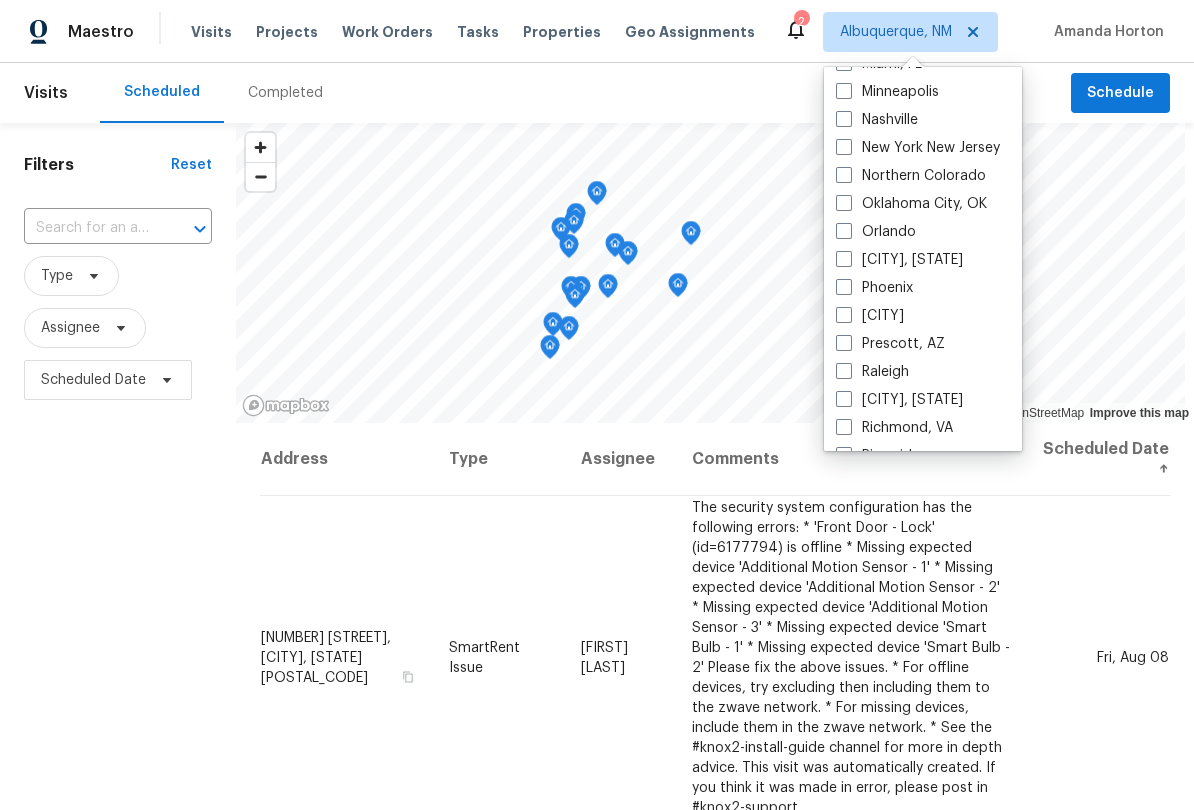 scroll, scrollTop: 998, scrollLeft: 0, axis: vertical 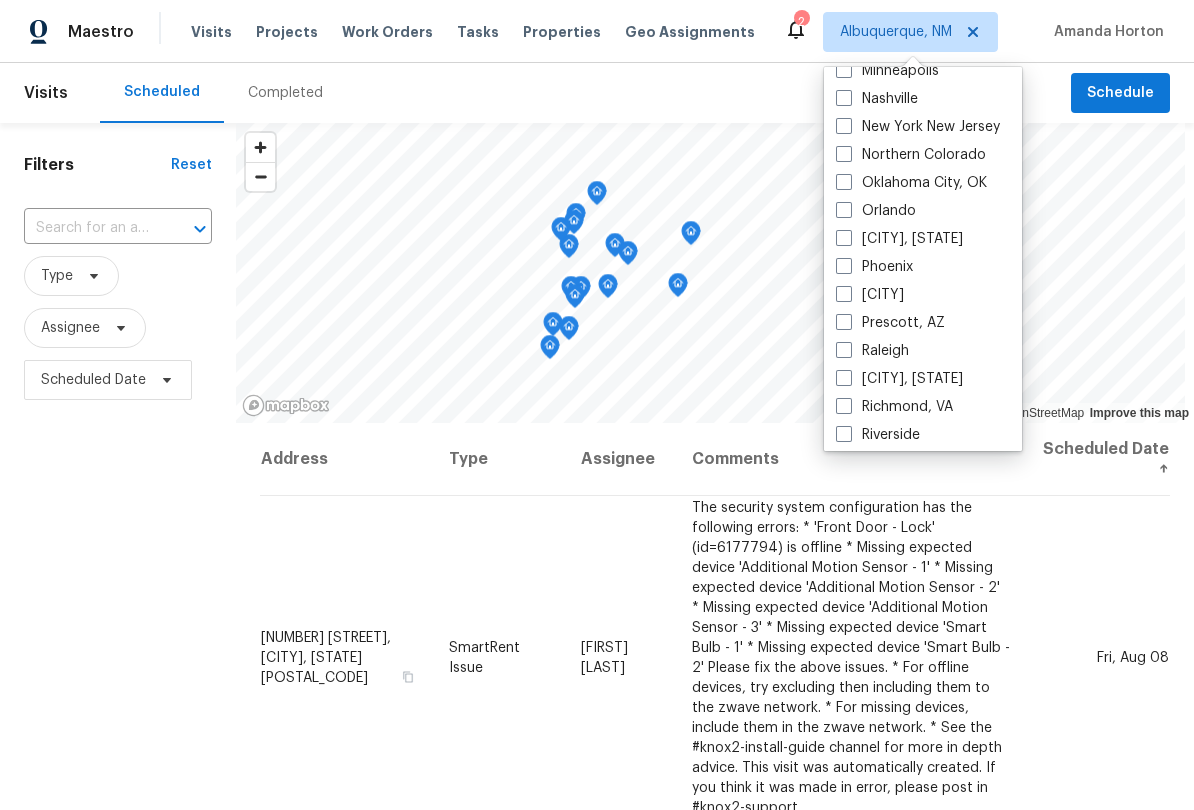 click on "Raleigh" at bounding box center (872, 351) 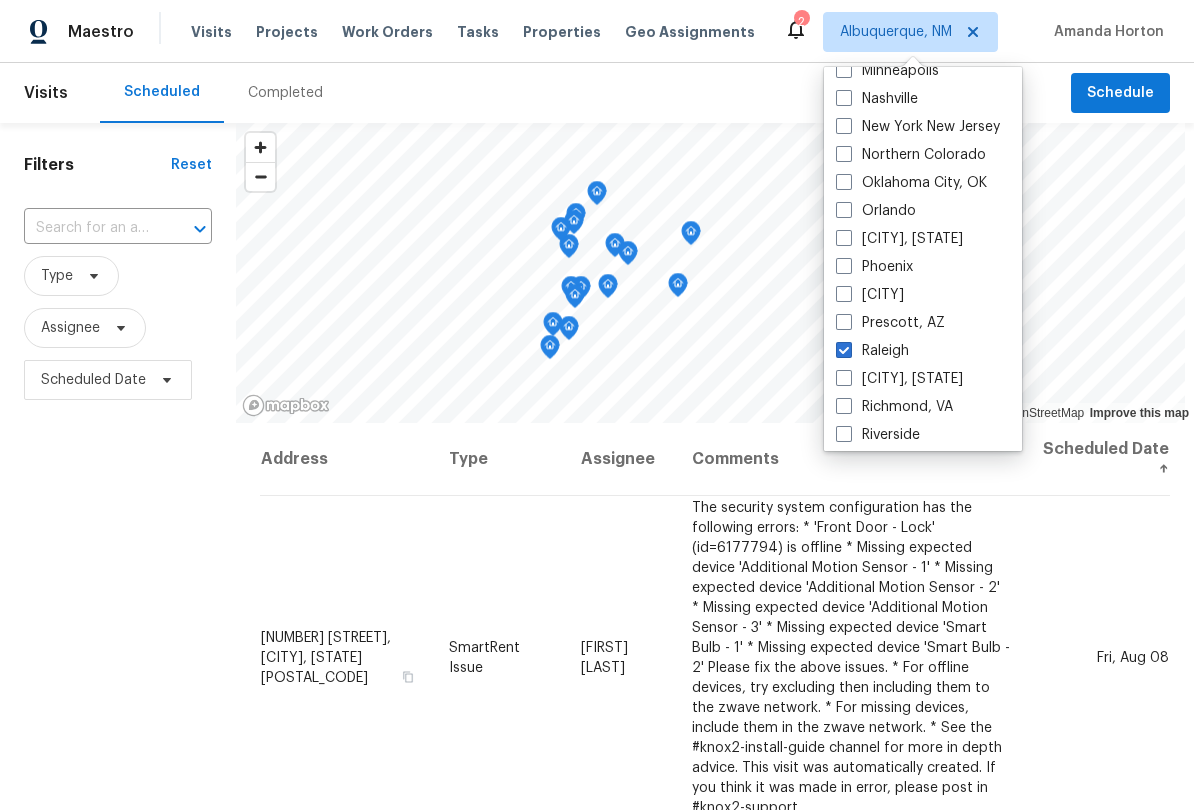 checkbox on "true" 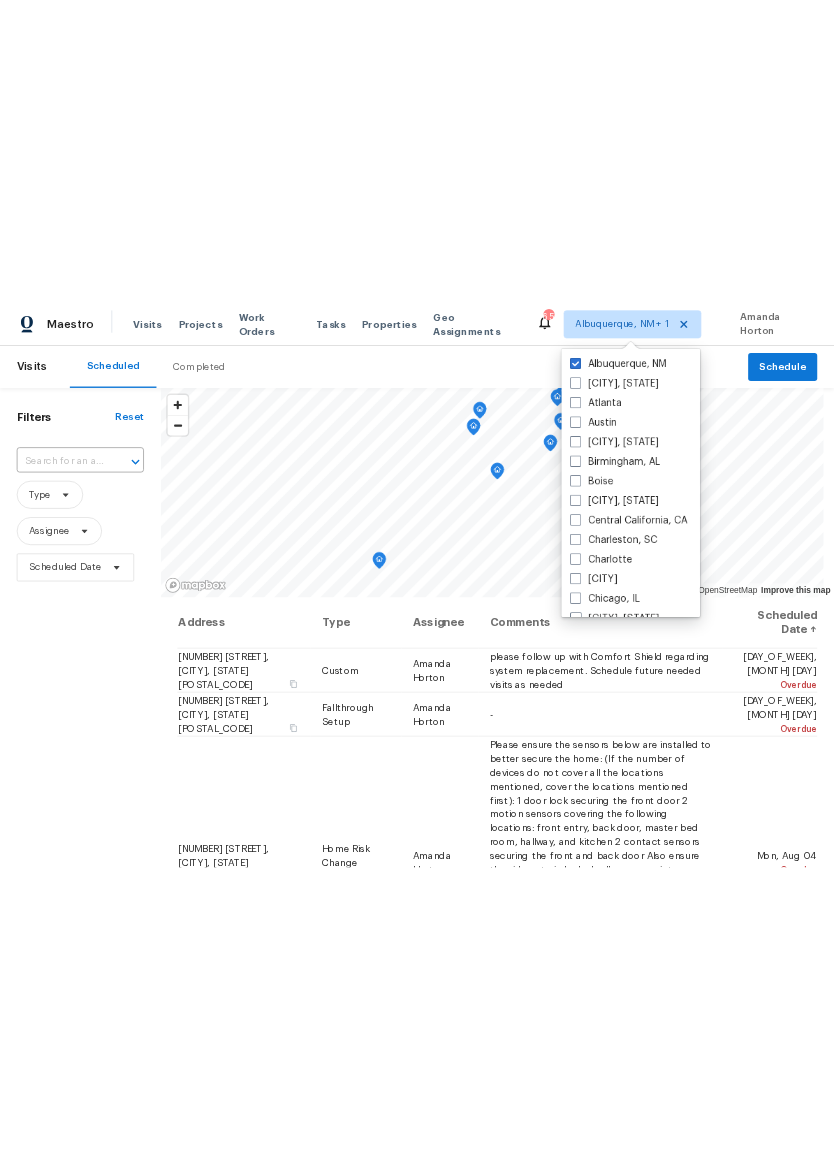 scroll, scrollTop: 0, scrollLeft: 0, axis: both 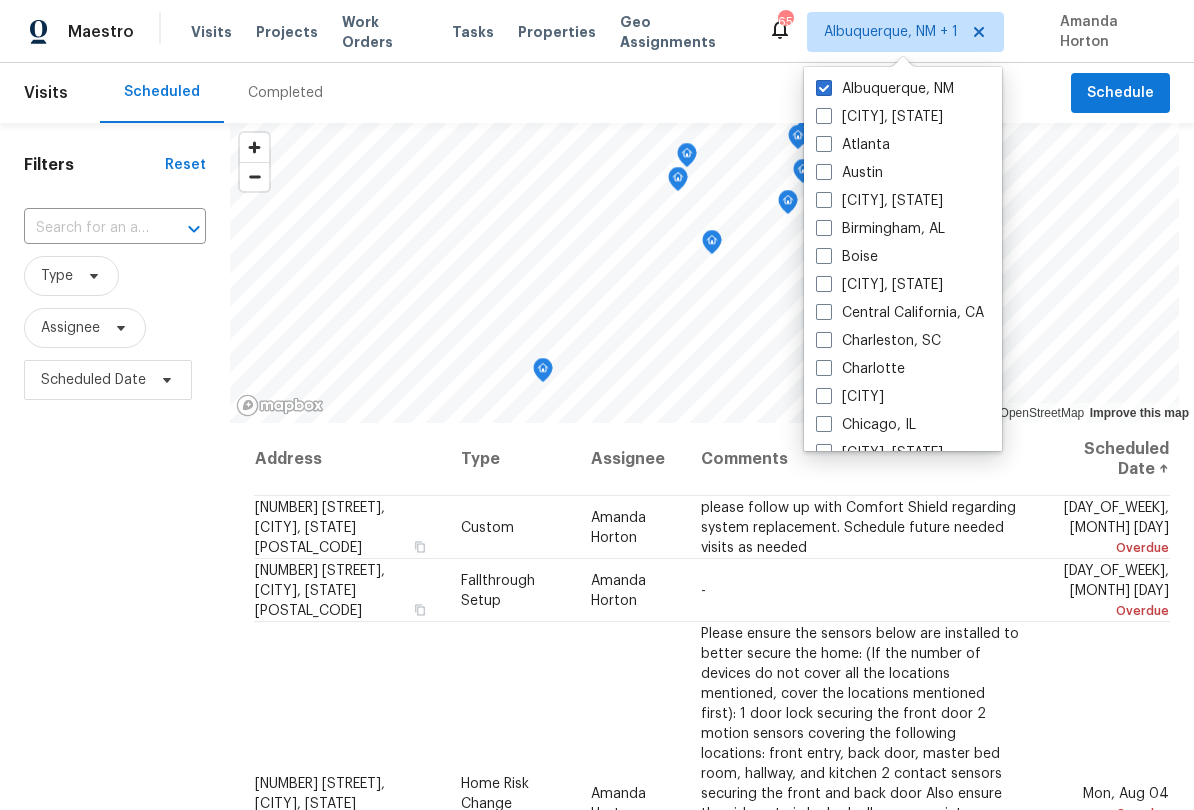 click at bounding box center (824, 88) 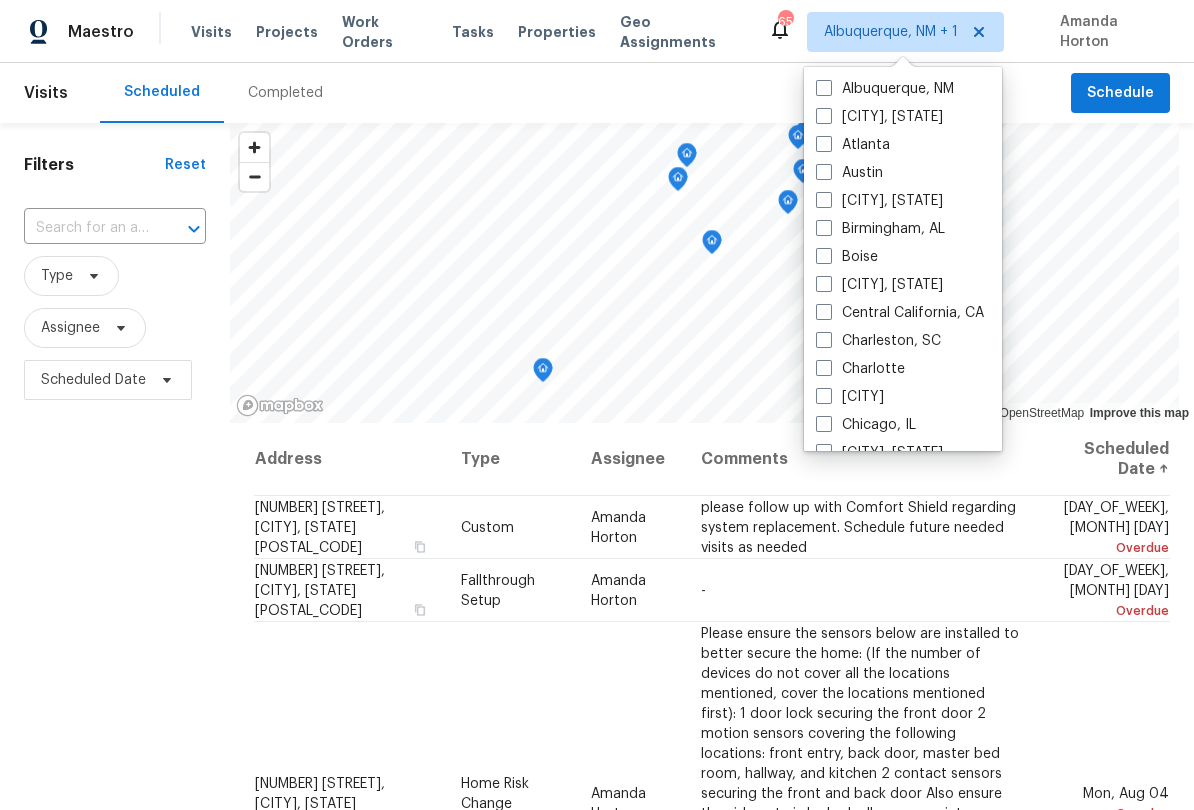 checkbox on "false" 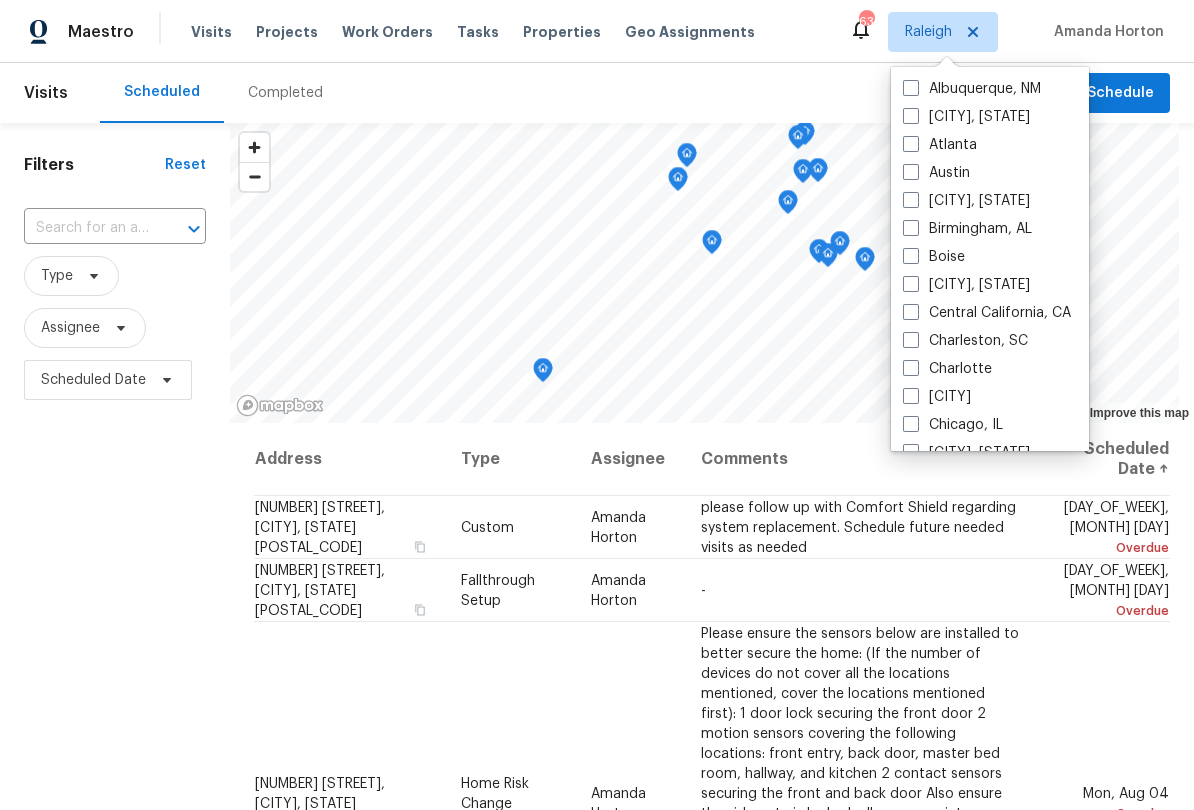 click on "Filters Reset ​ Type Assignee Scheduled Date" at bounding box center (115, 597) 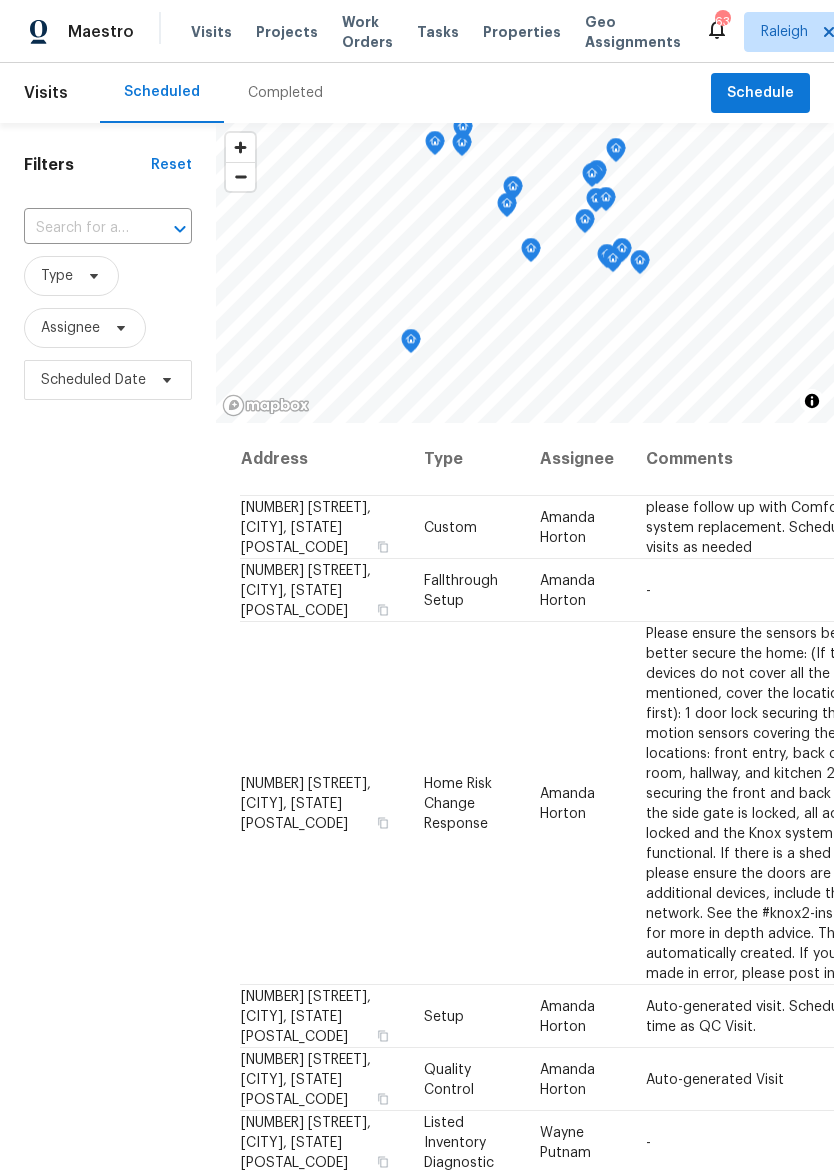 click on "Properties" at bounding box center [522, 32] 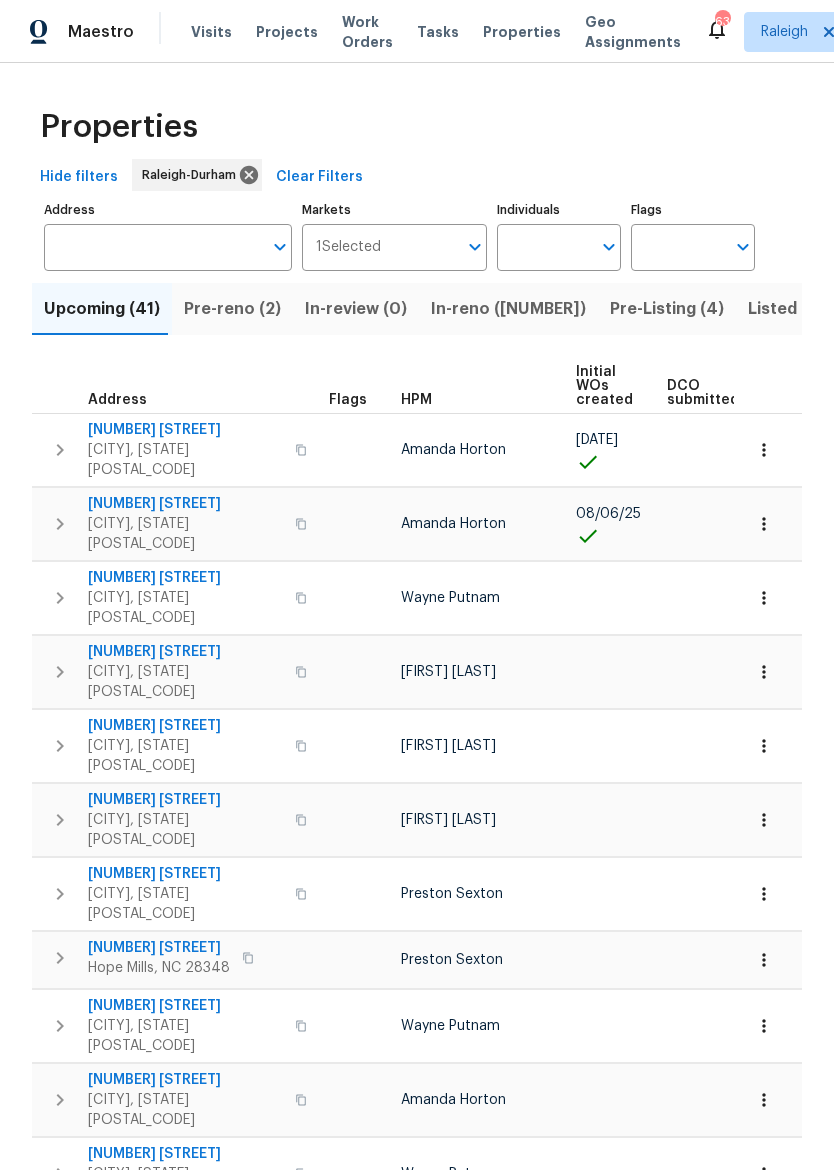 click on "Individuals" at bounding box center [544, 247] 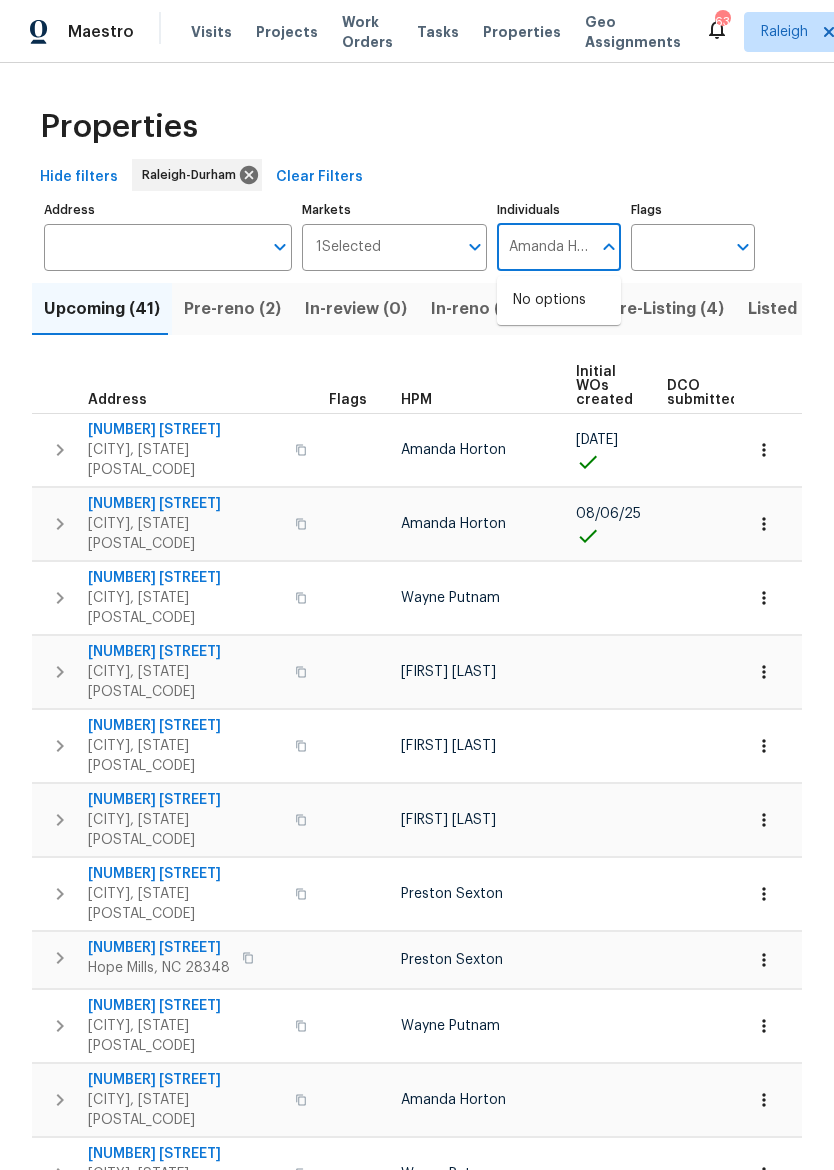 type on "Amanda Horton" 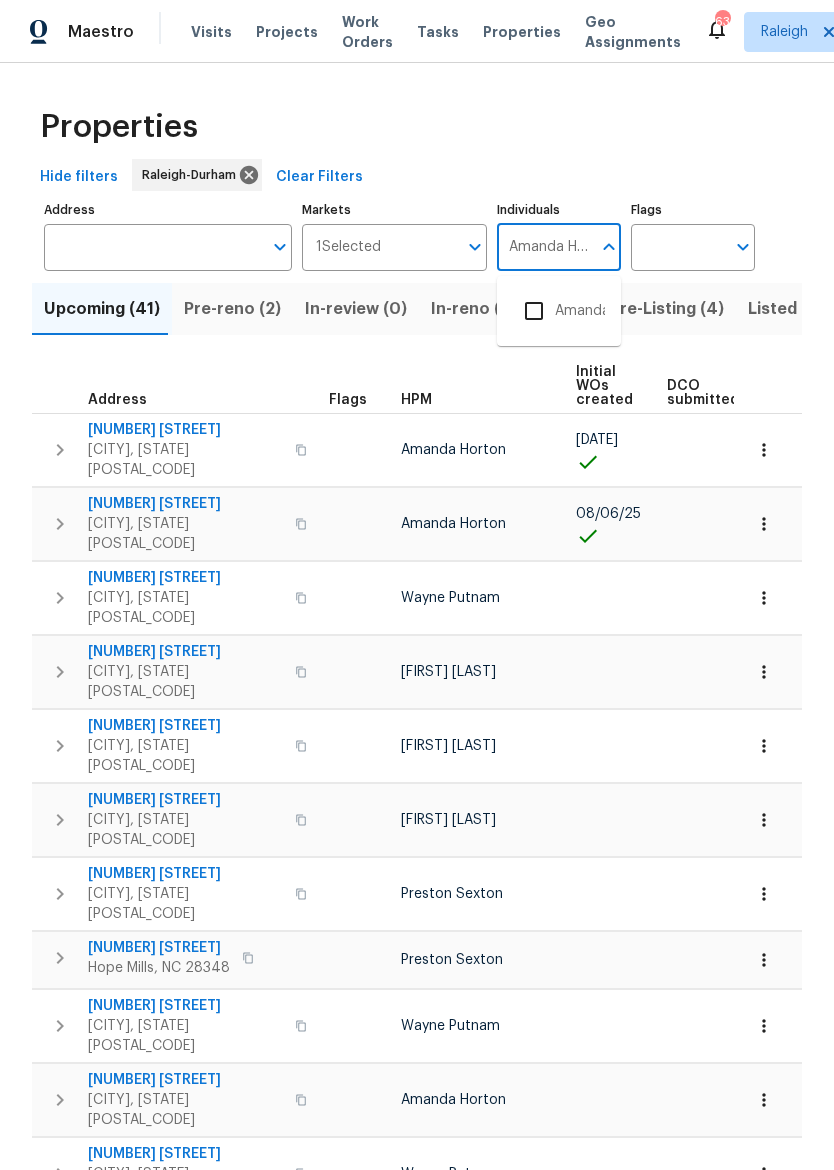 click at bounding box center (534, 311) 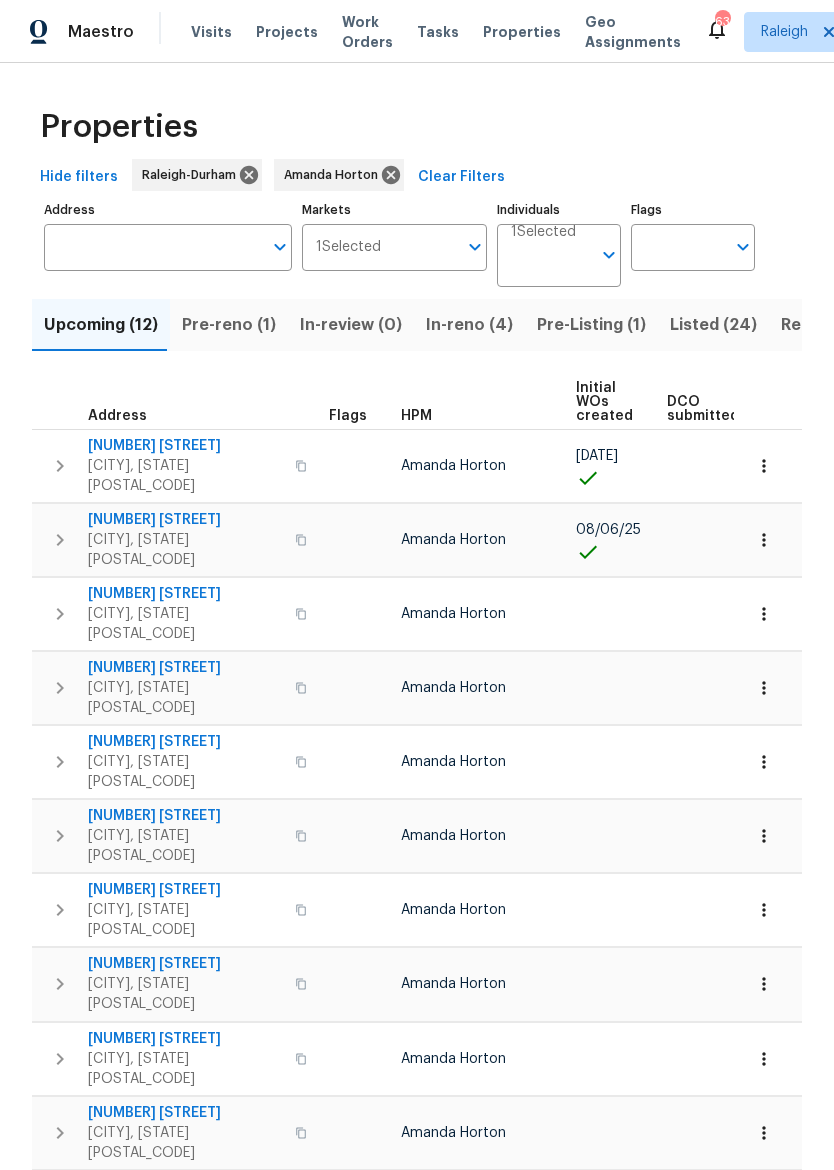 click on "In-reno (4)" at bounding box center (469, 325) 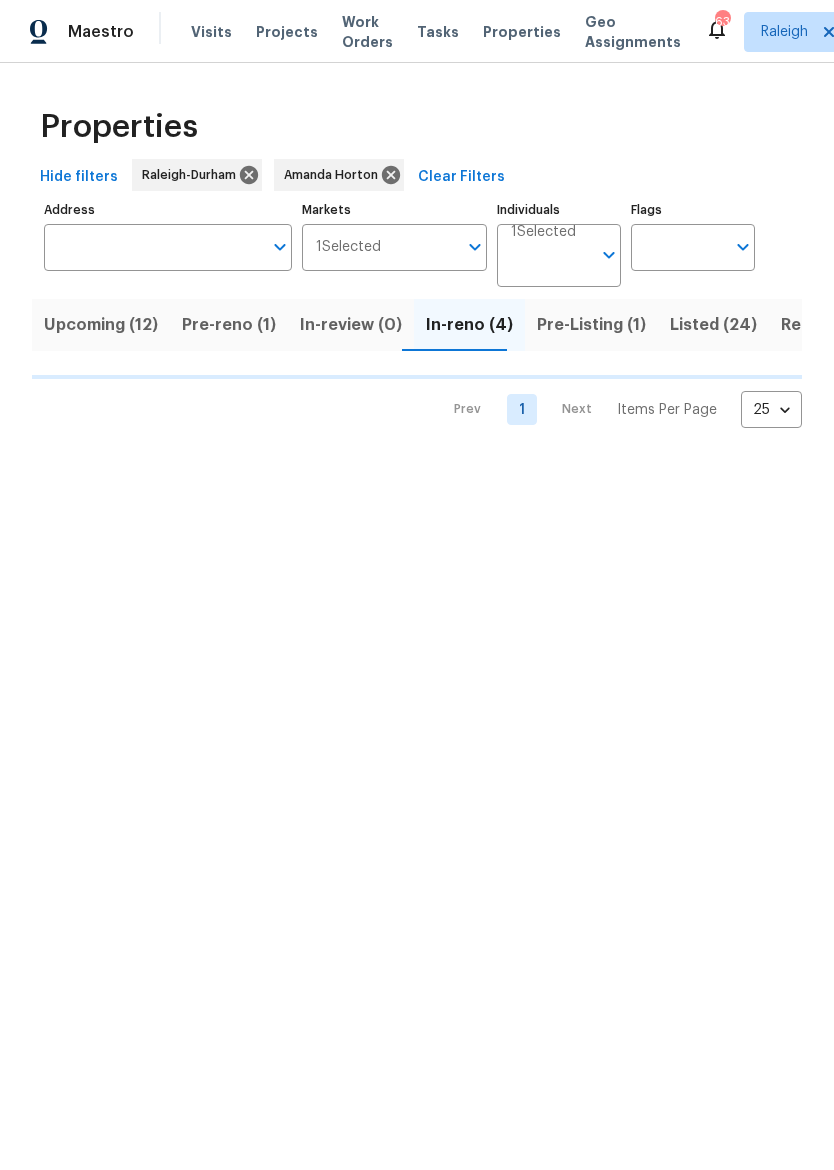 click on "Pre-reno (1)" at bounding box center (229, 325) 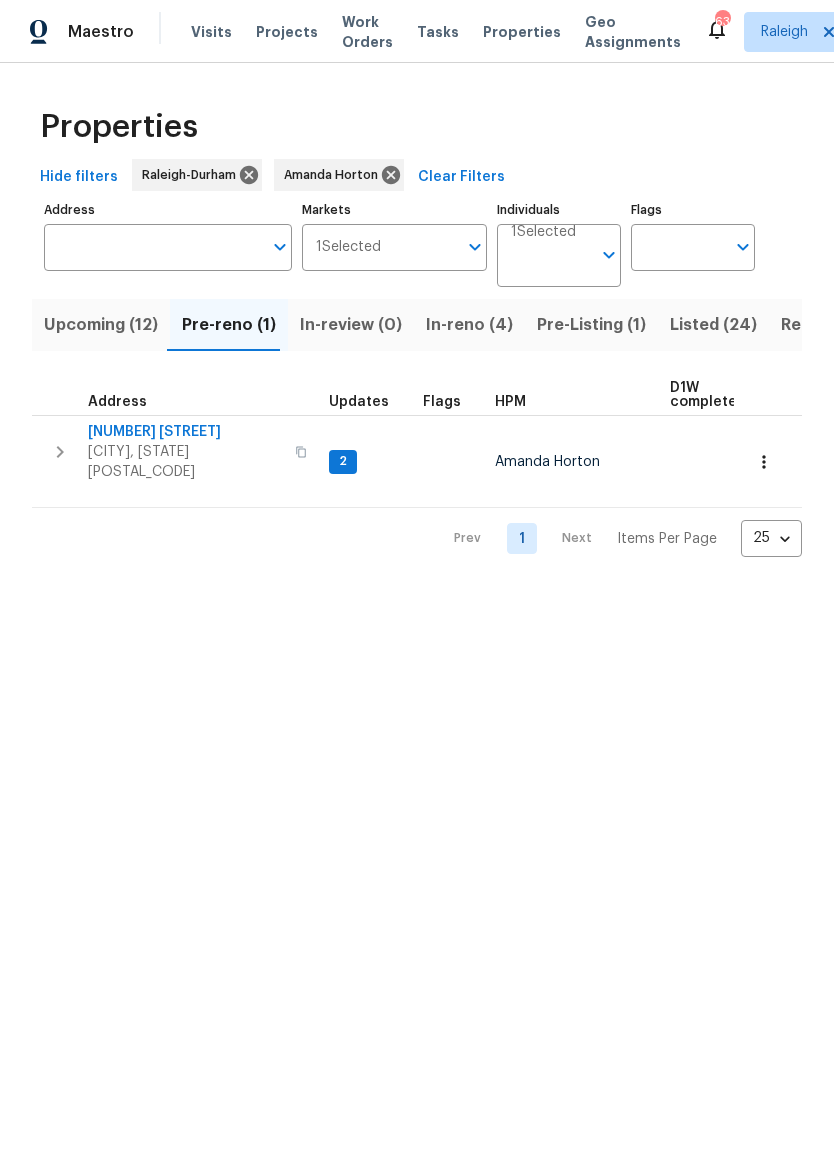 click on "116 Government Rd" at bounding box center (185, 432) 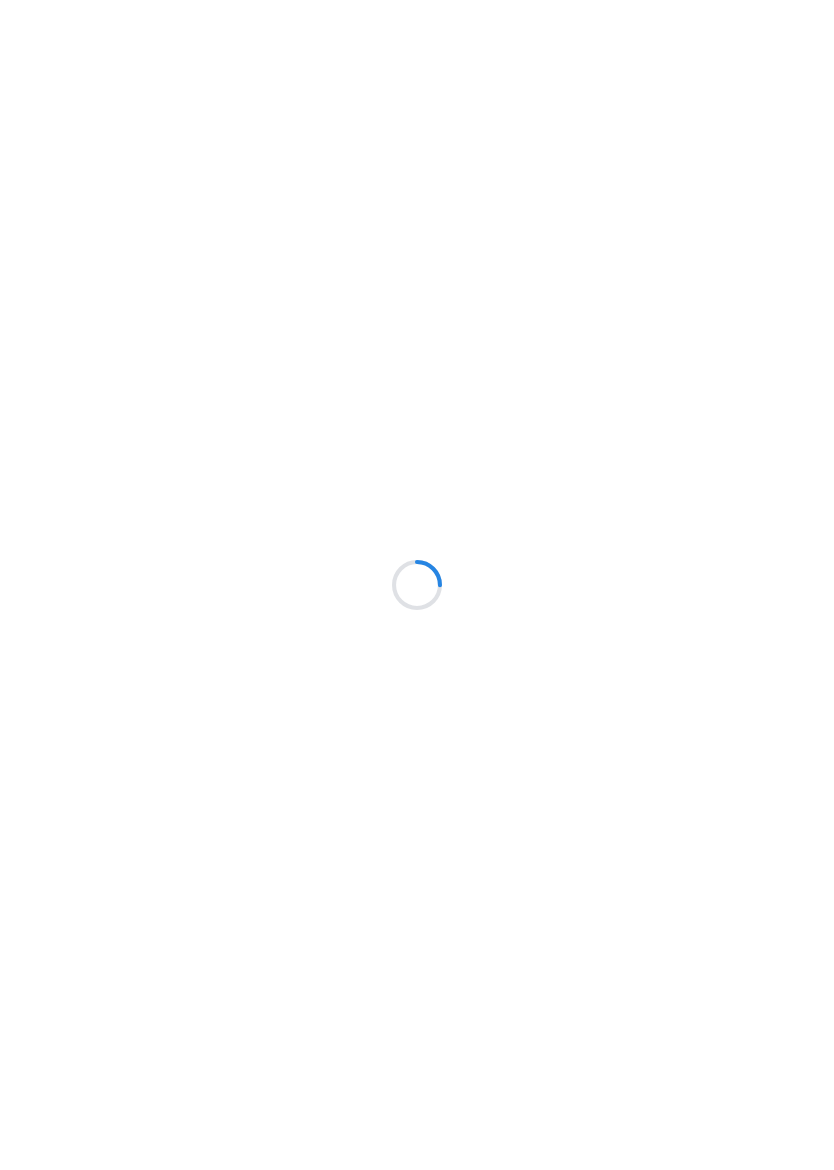 scroll, scrollTop: 0, scrollLeft: 0, axis: both 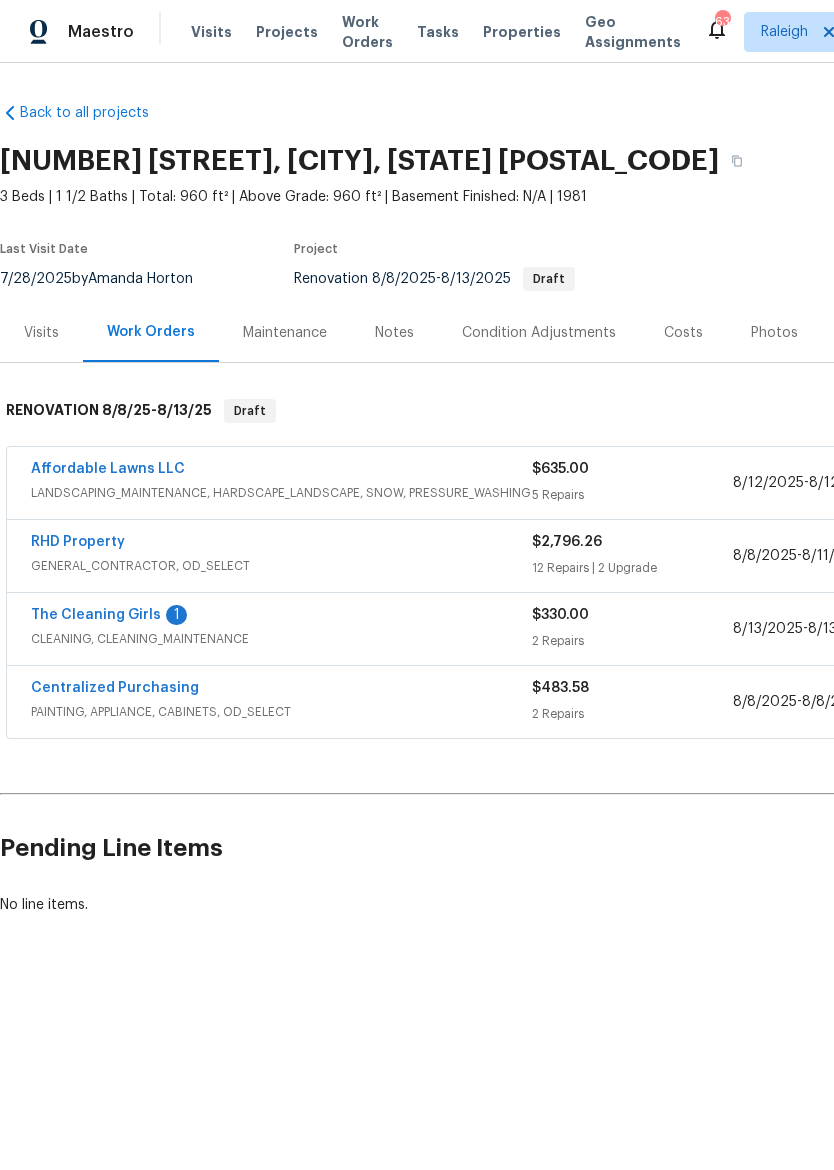 click on "The Cleaning Girls" at bounding box center (96, 615) 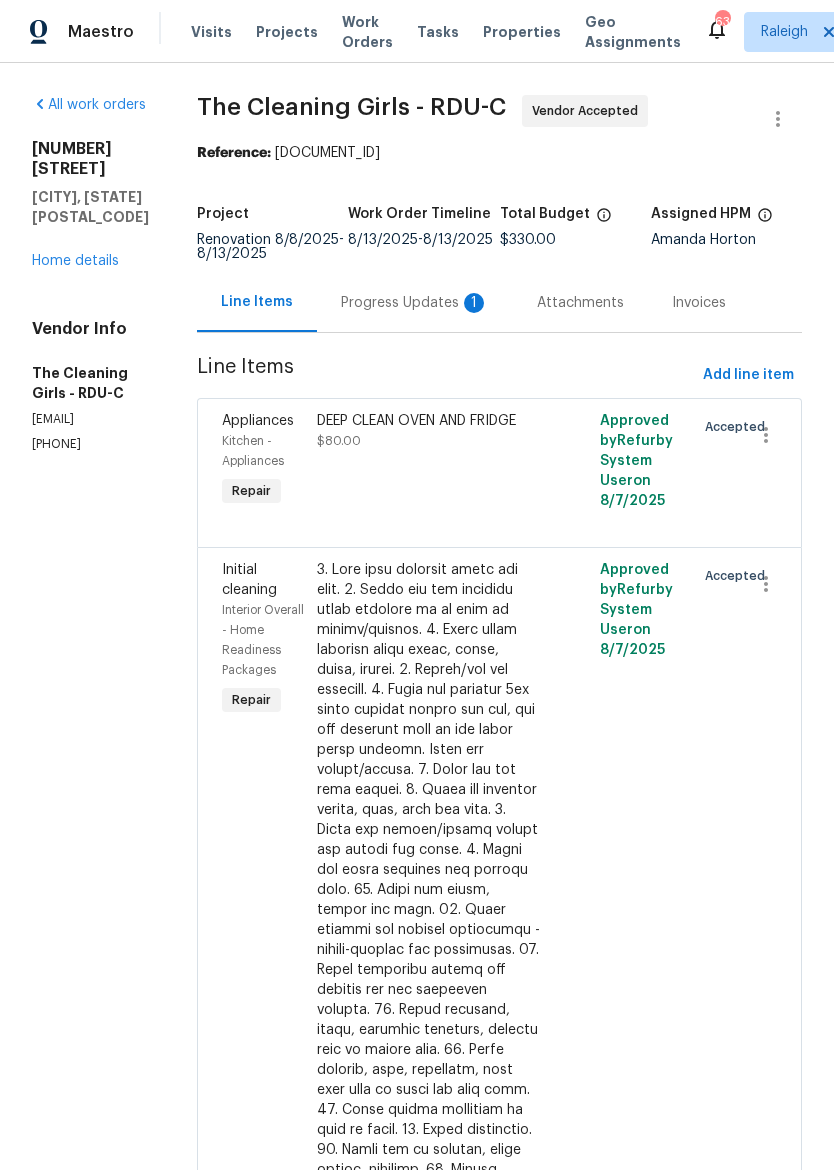 click on "Progress Updates 1" at bounding box center [415, 303] 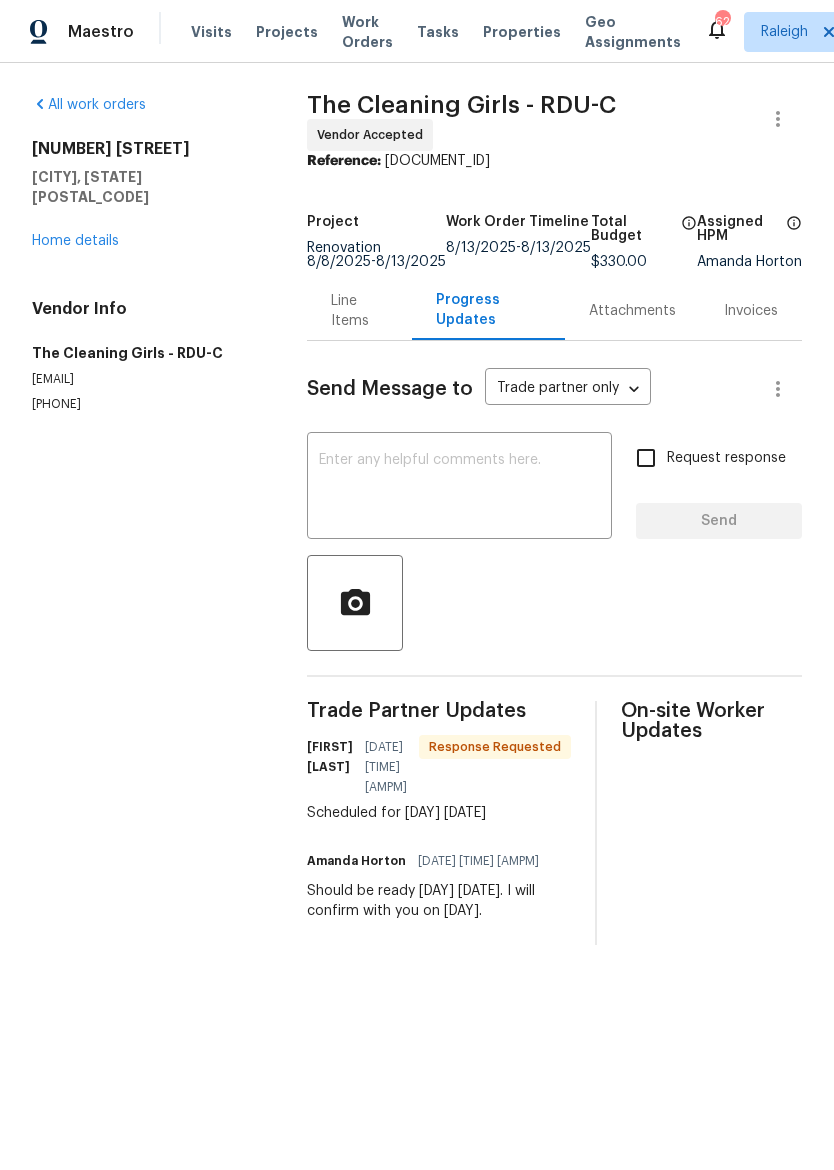click on "Home details" at bounding box center [75, 241] 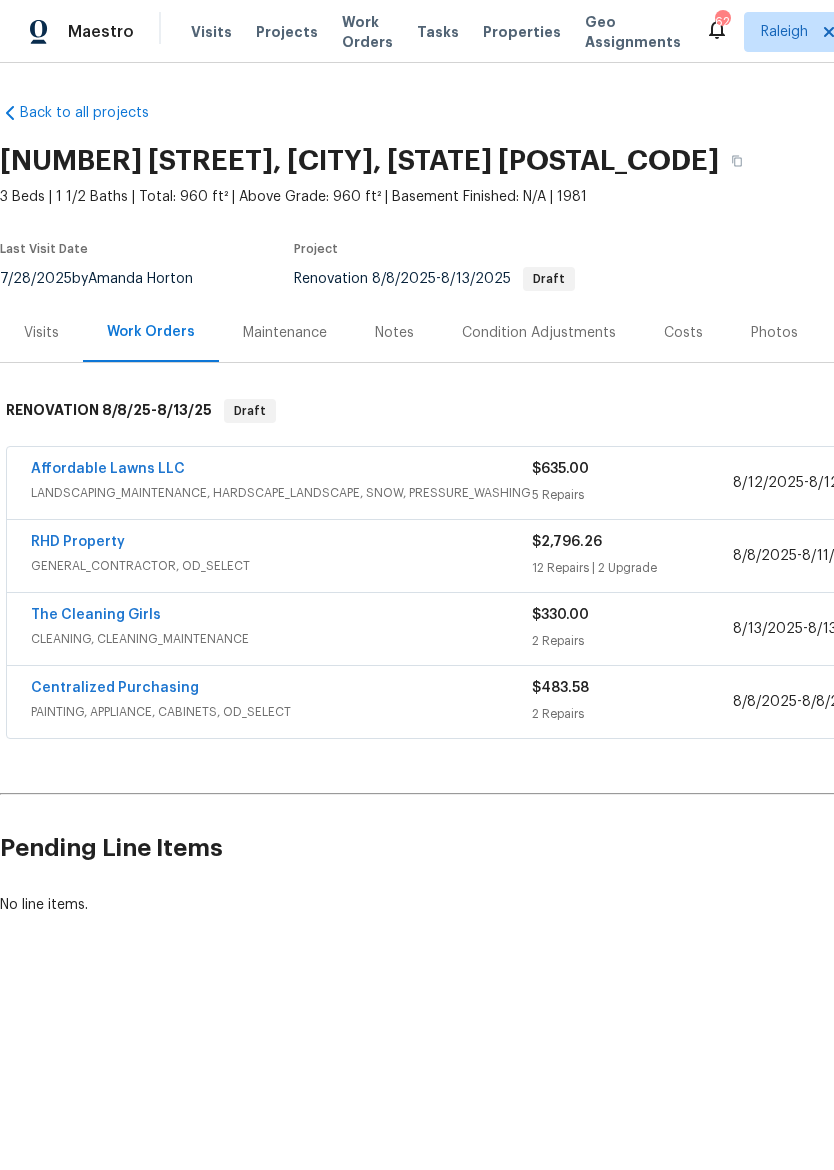 click on "Visits" at bounding box center [41, 333] 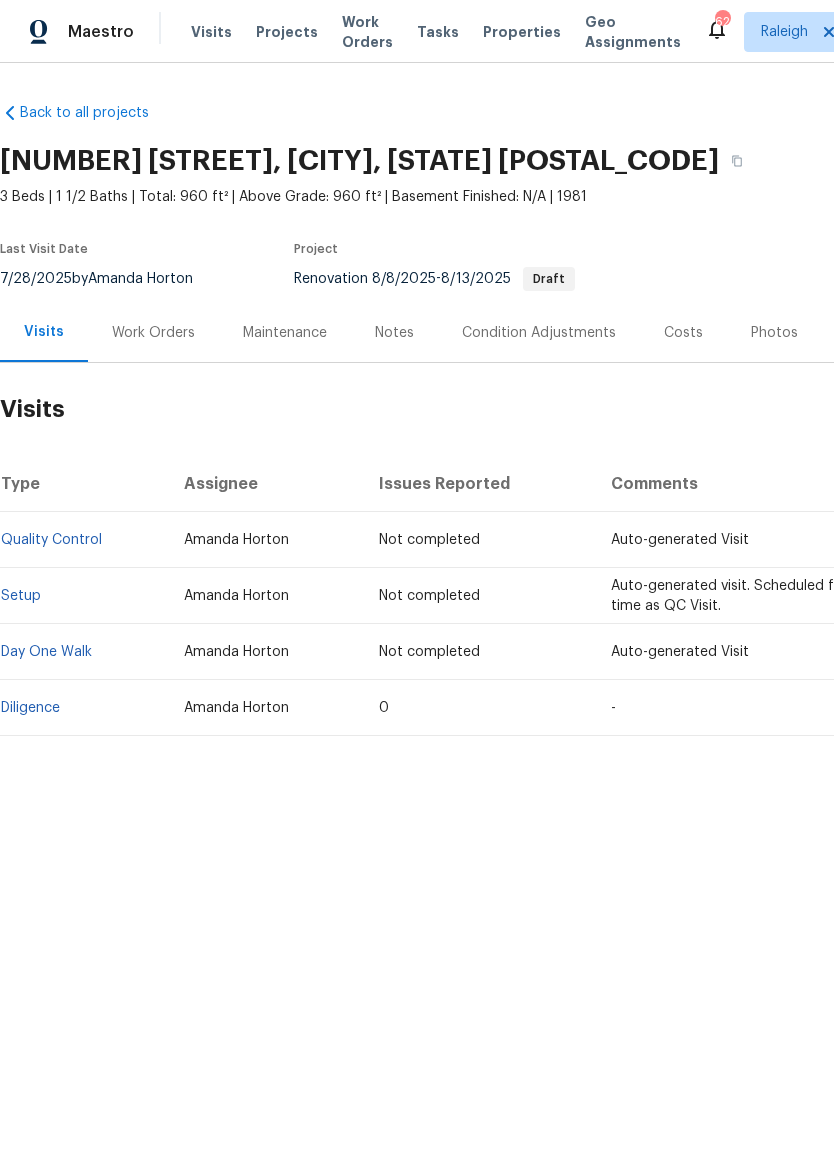 click on "Diligence" at bounding box center [84, 708] 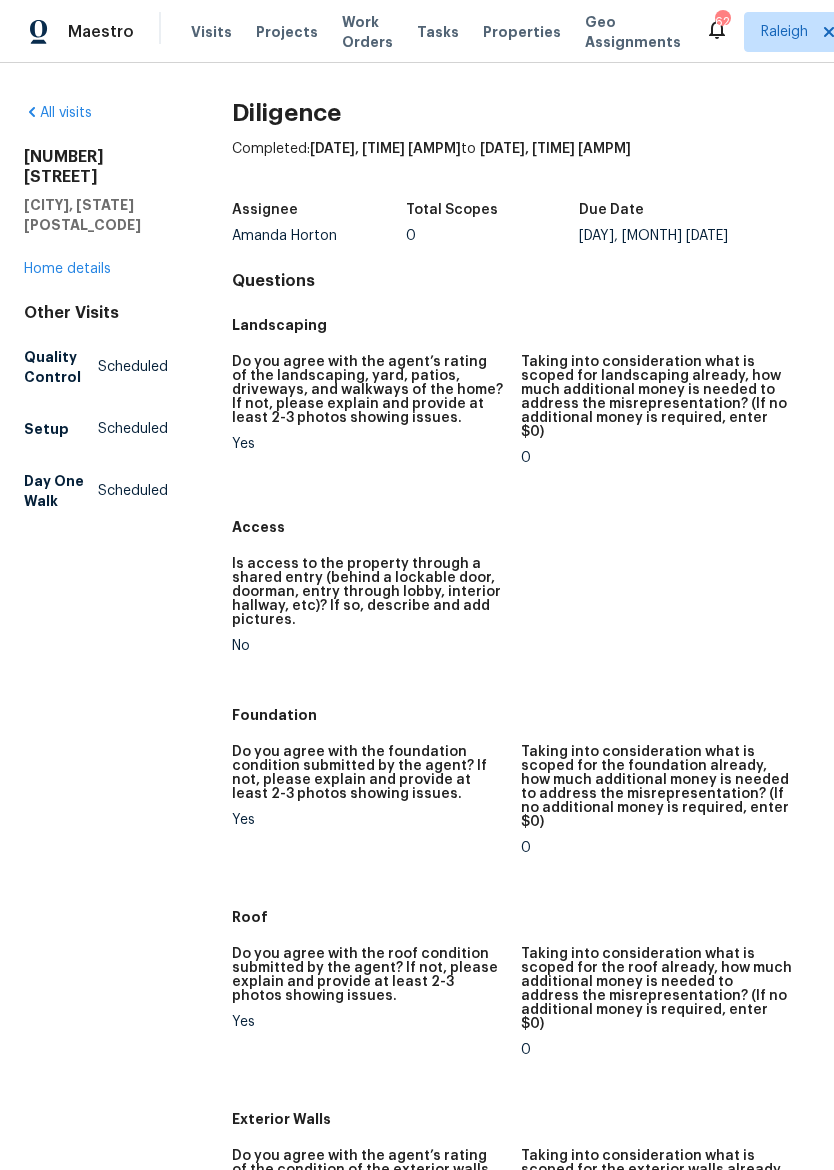 scroll, scrollTop: 0, scrollLeft: 0, axis: both 